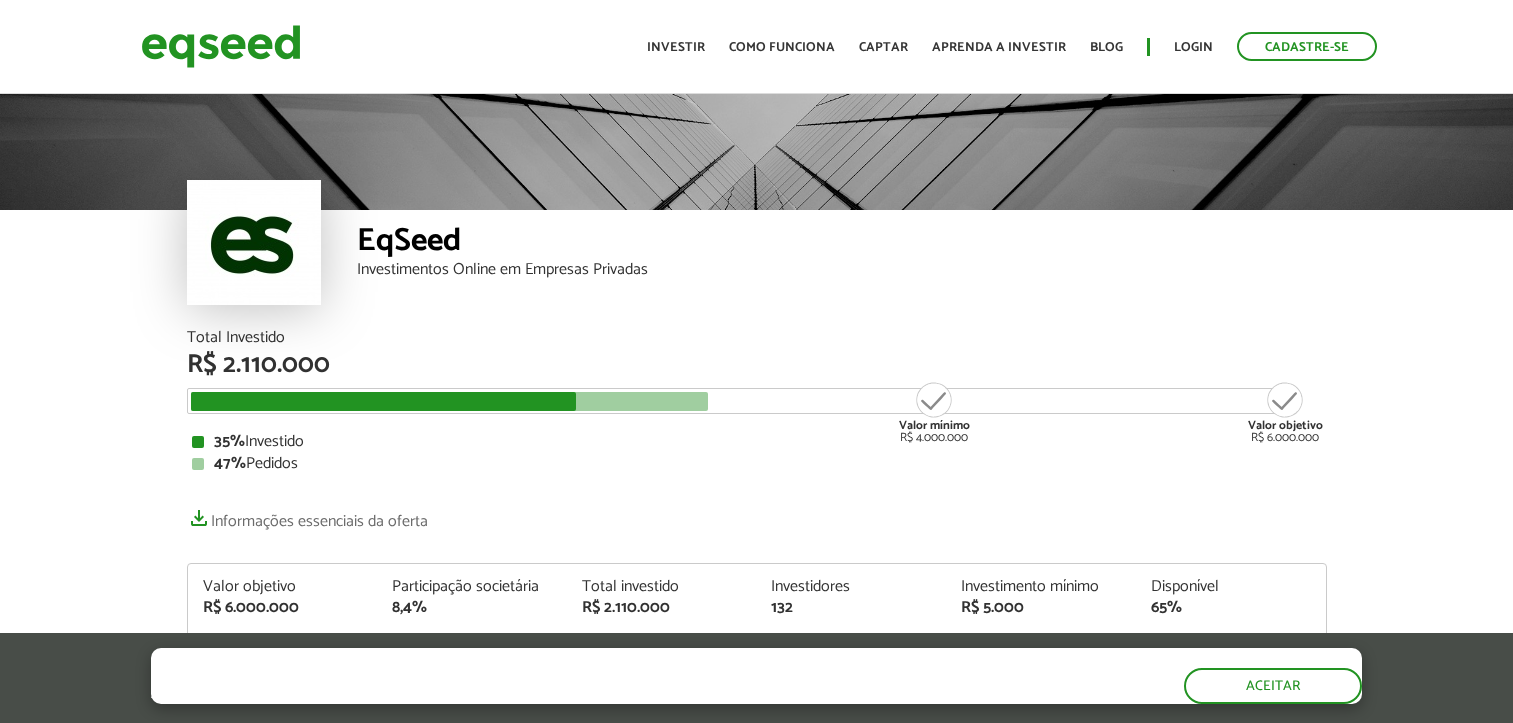 scroll, scrollTop: 0, scrollLeft: 0, axis: both 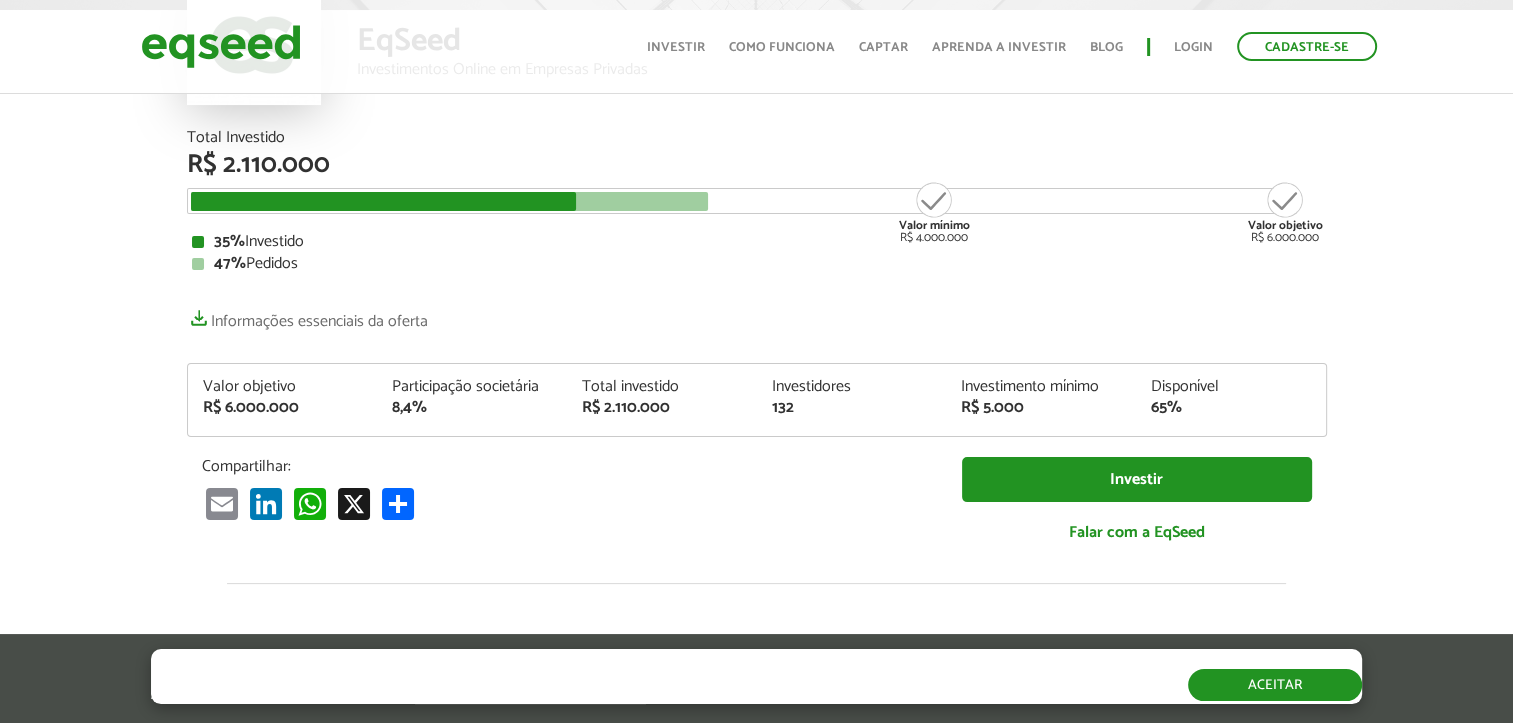 click on "Aceitar" at bounding box center [1275, 685] 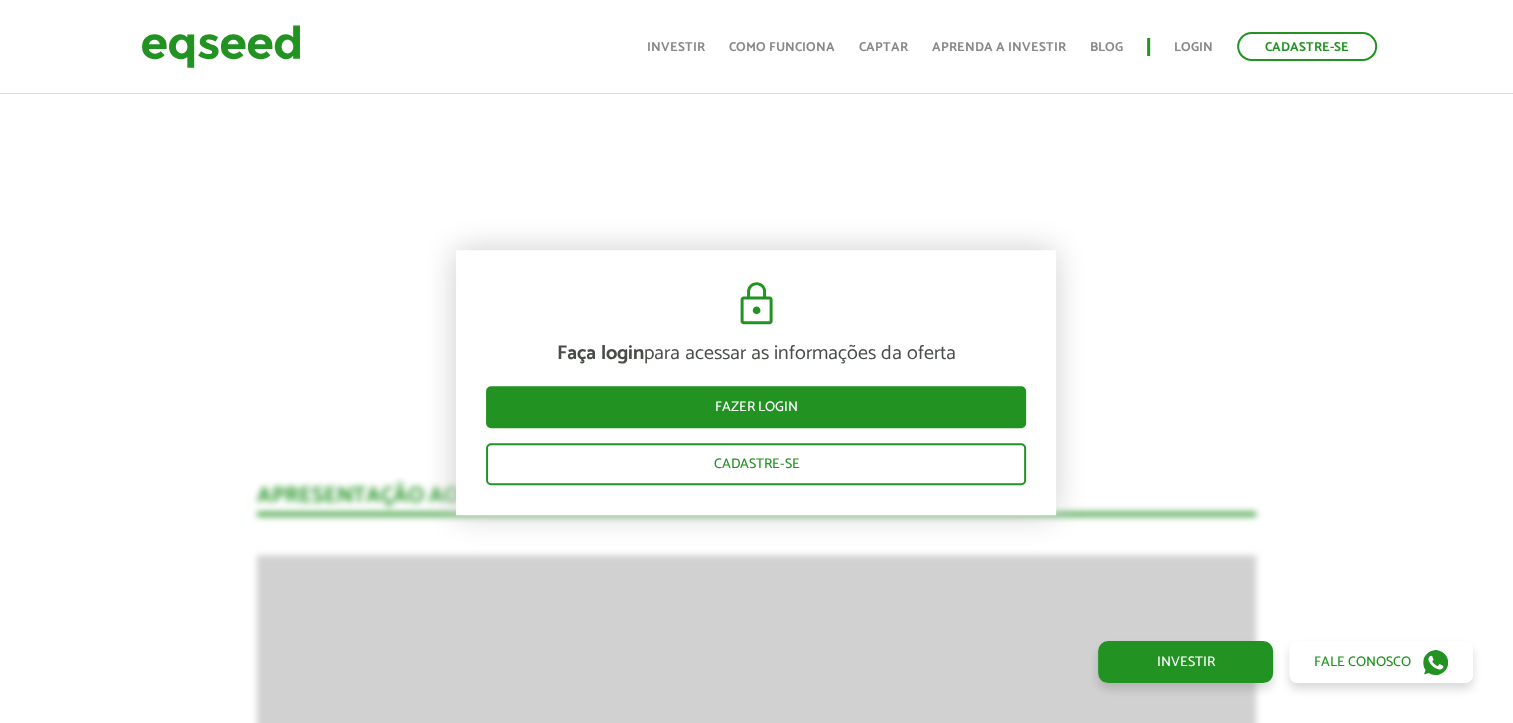 scroll, scrollTop: 1500, scrollLeft: 0, axis: vertical 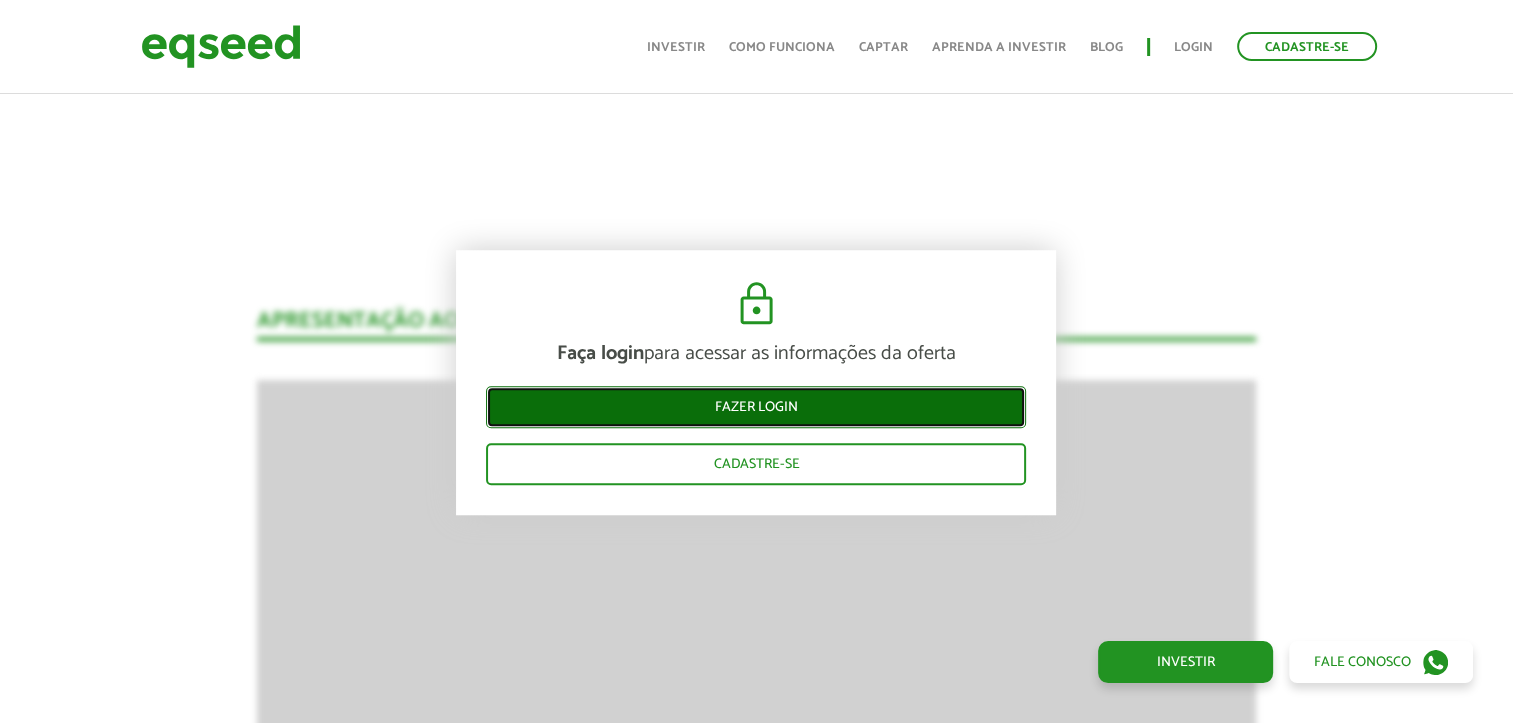 click on "Fazer login" at bounding box center (756, 407) 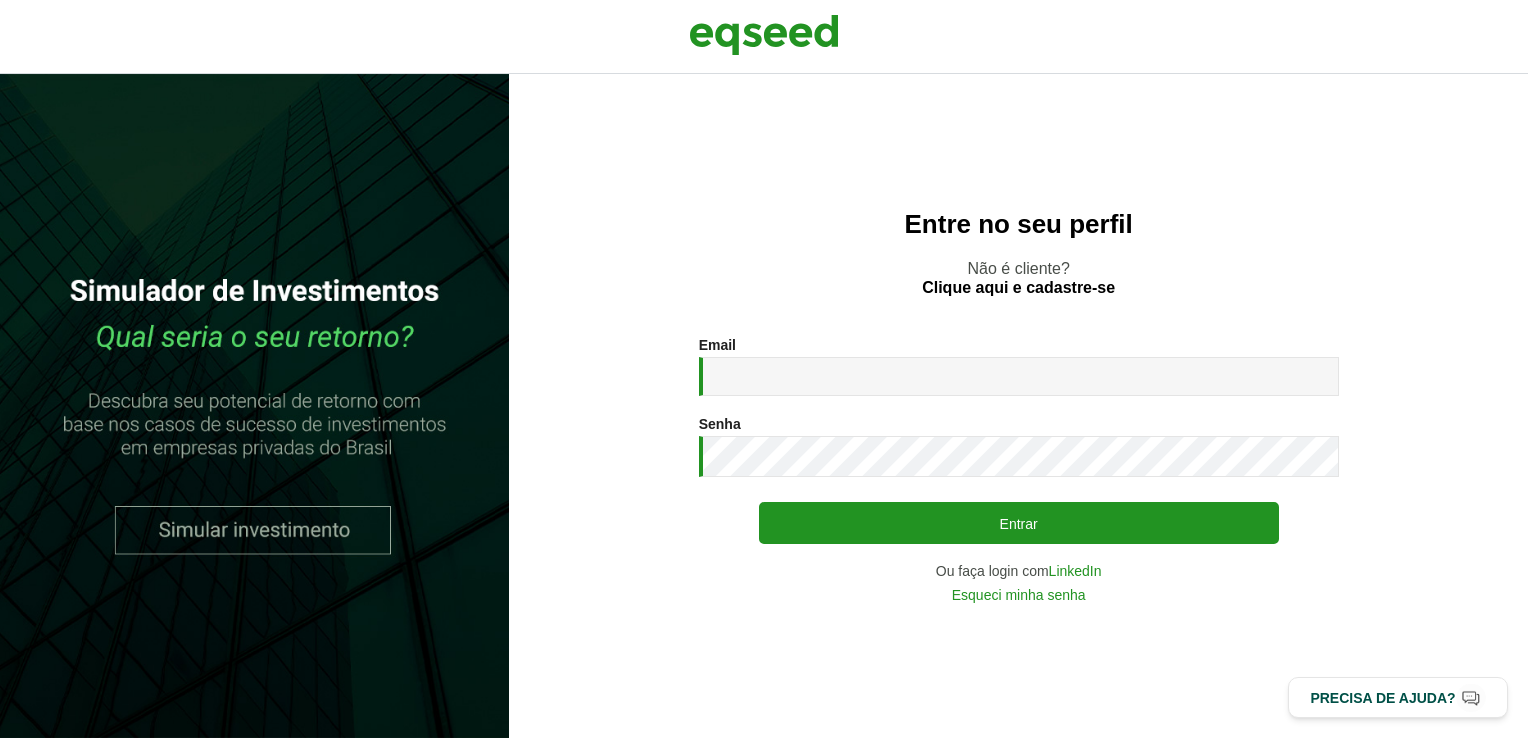 scroll, scrollTop: 0, scrollLeft: 0, axis: both 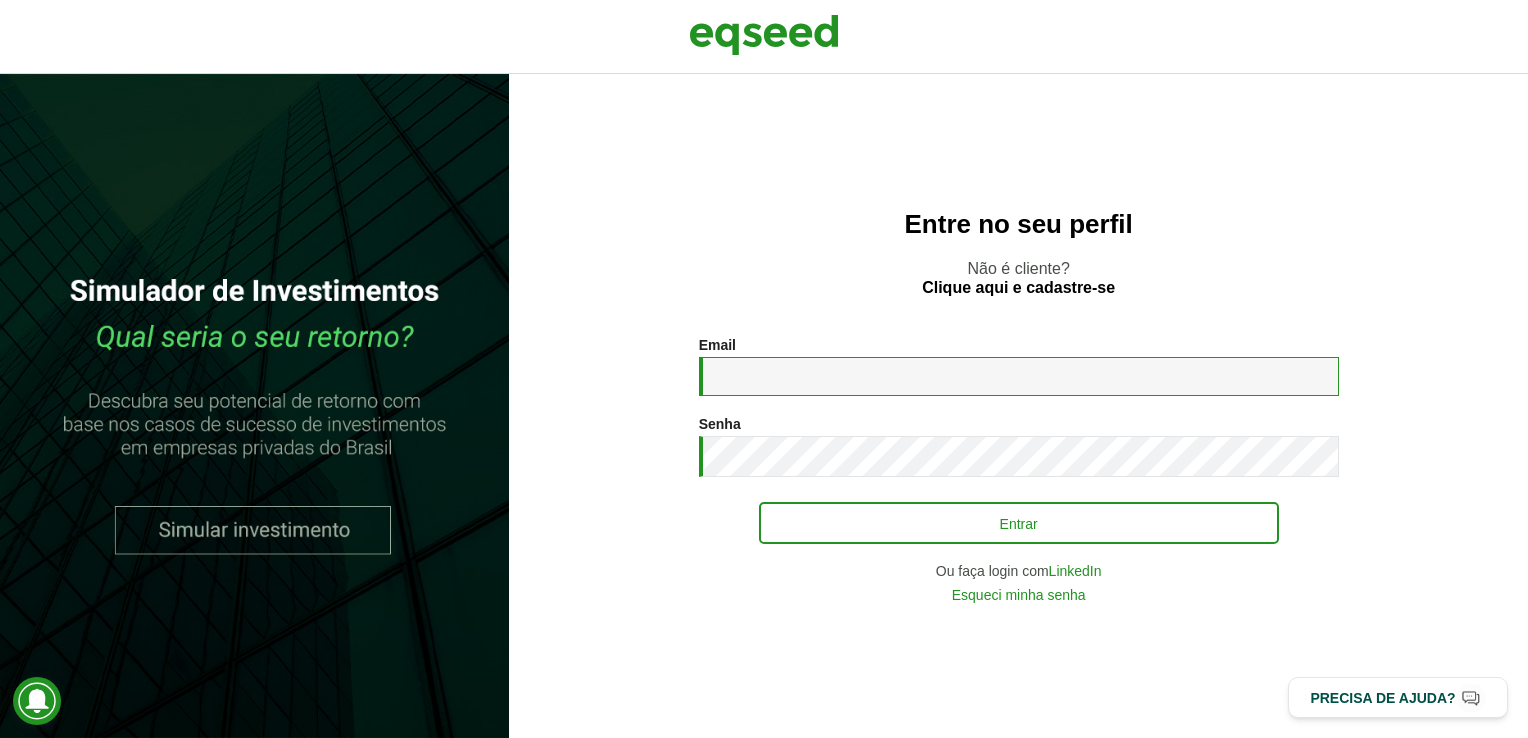 type on "**********" 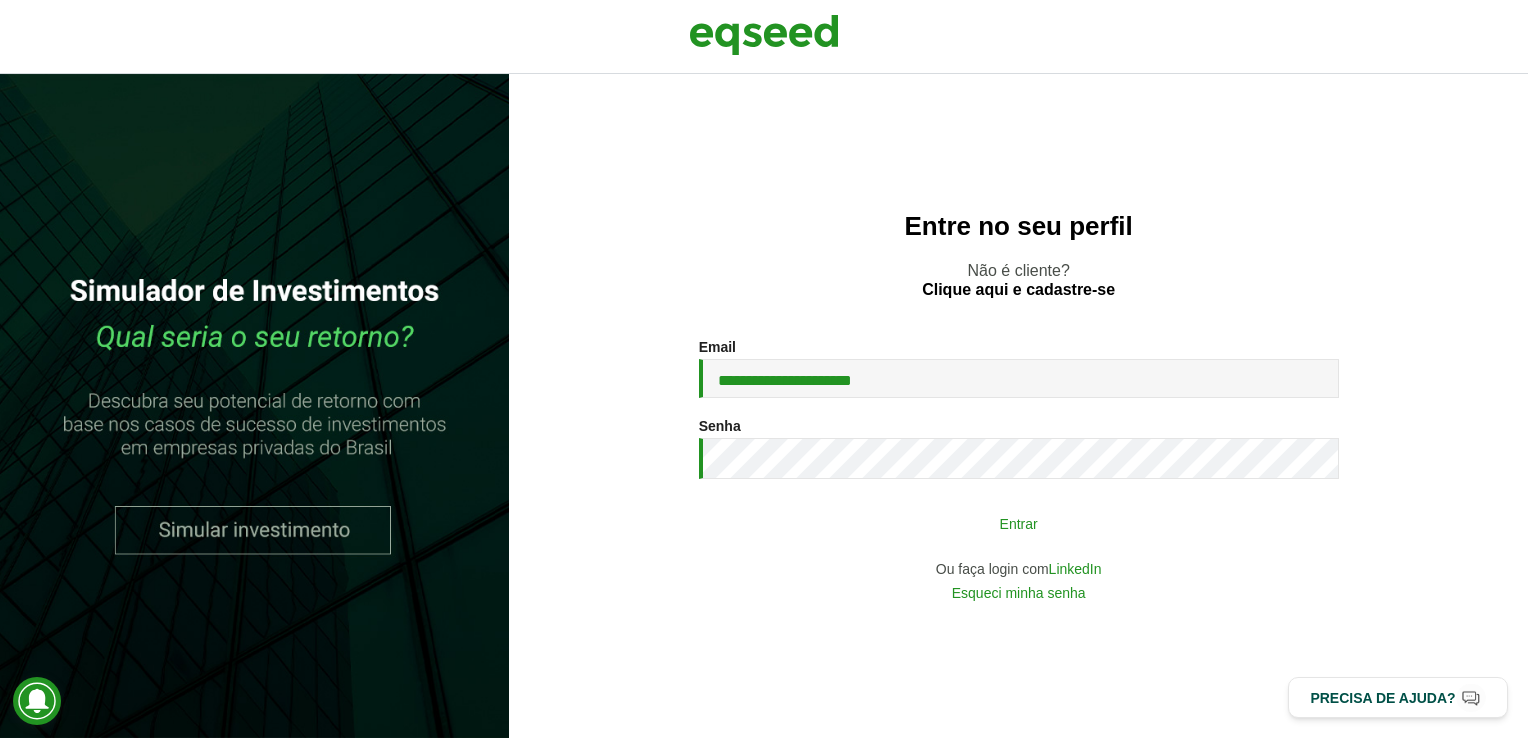 click on "Entrar" at bounding box center [1019, 523] 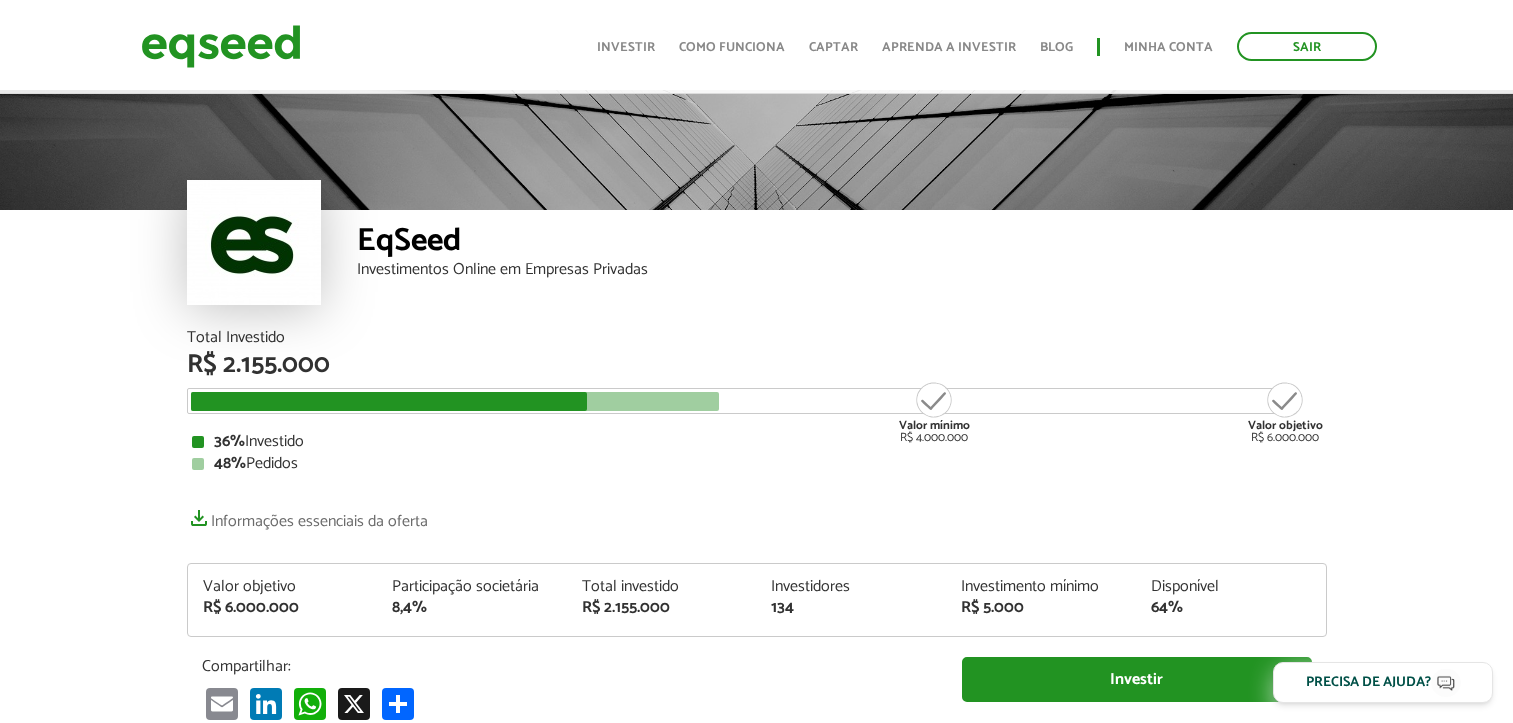 scroll, scrollTop: 400, scrollLeft: 0, axis: vertical 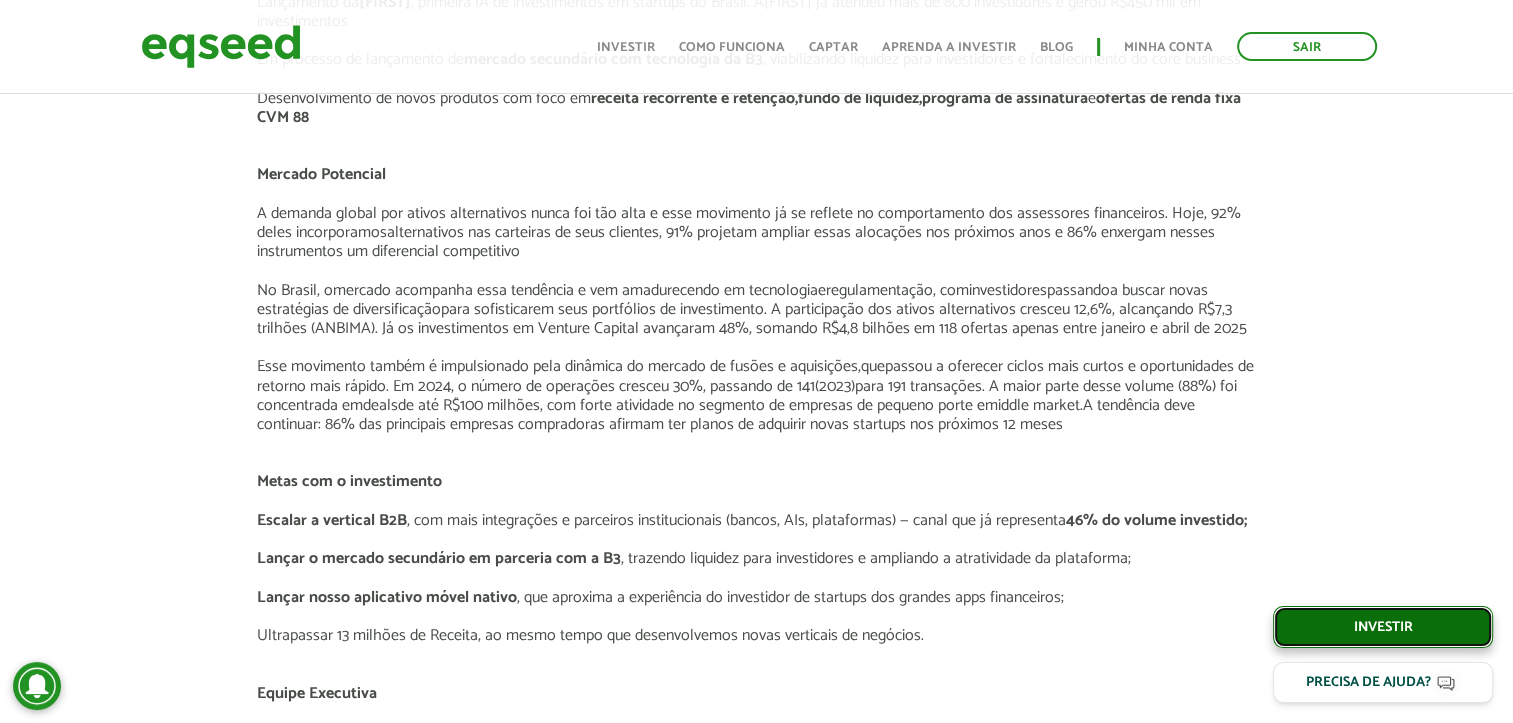 click on "Investir" at bounding box center [1383, 627] 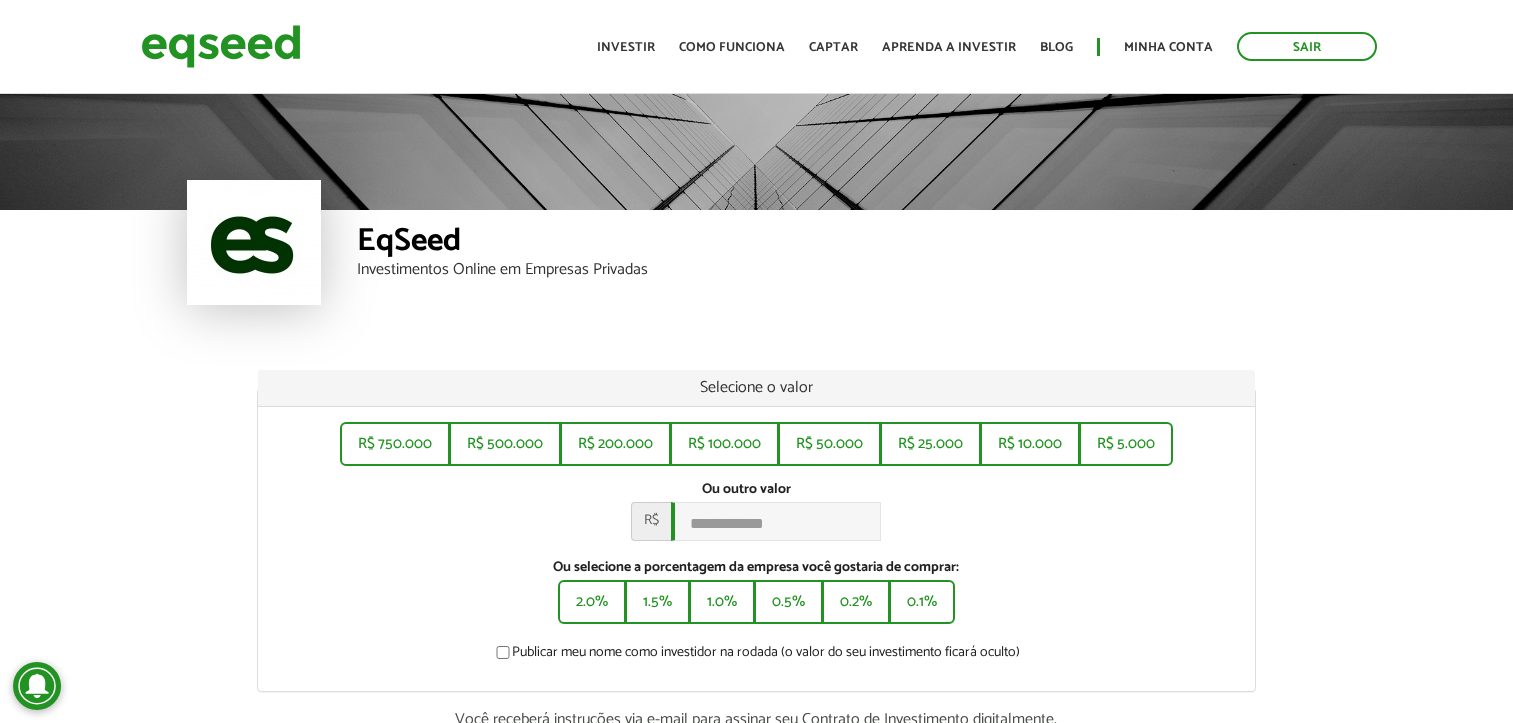 scroll, scrollTop: 0, scrollLeft: 0, axis: both 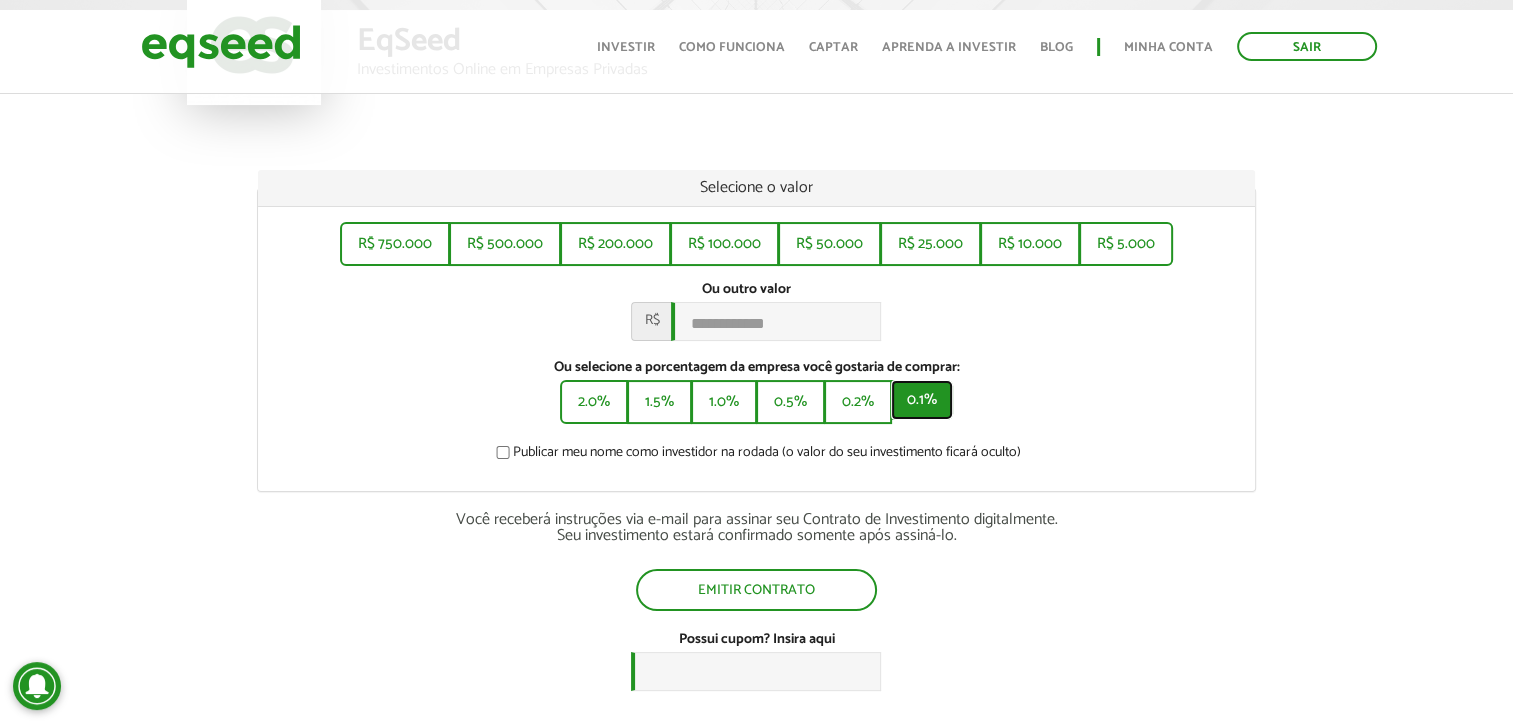 click on "0.1%" at bounding box center [922, 400] 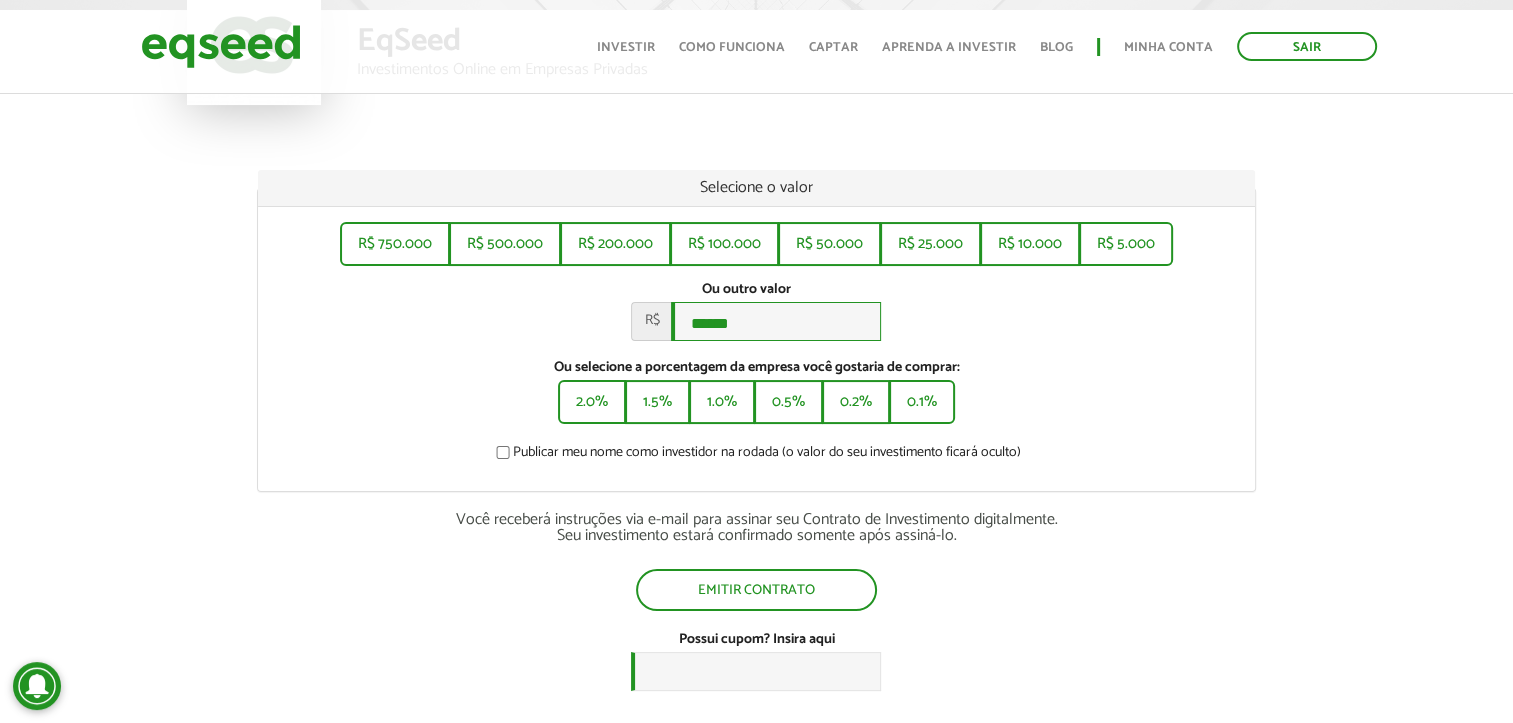 drag, startPoint x: 824, startPoint y: 329, endPoint x: 500, endPoint y: 328, distance: 324.00156 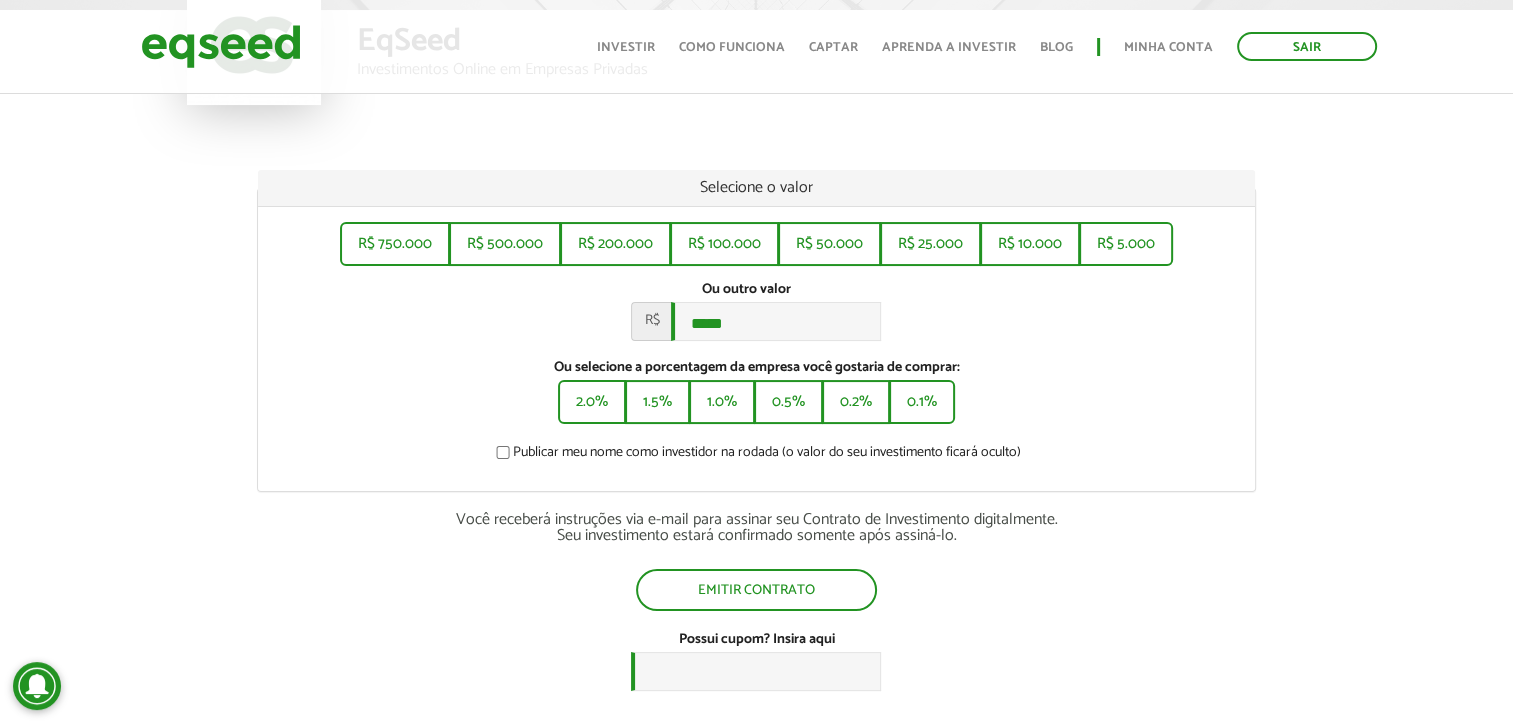 click on "Ou outro valor  *
R$ *****" at bounding box center [756, 311] 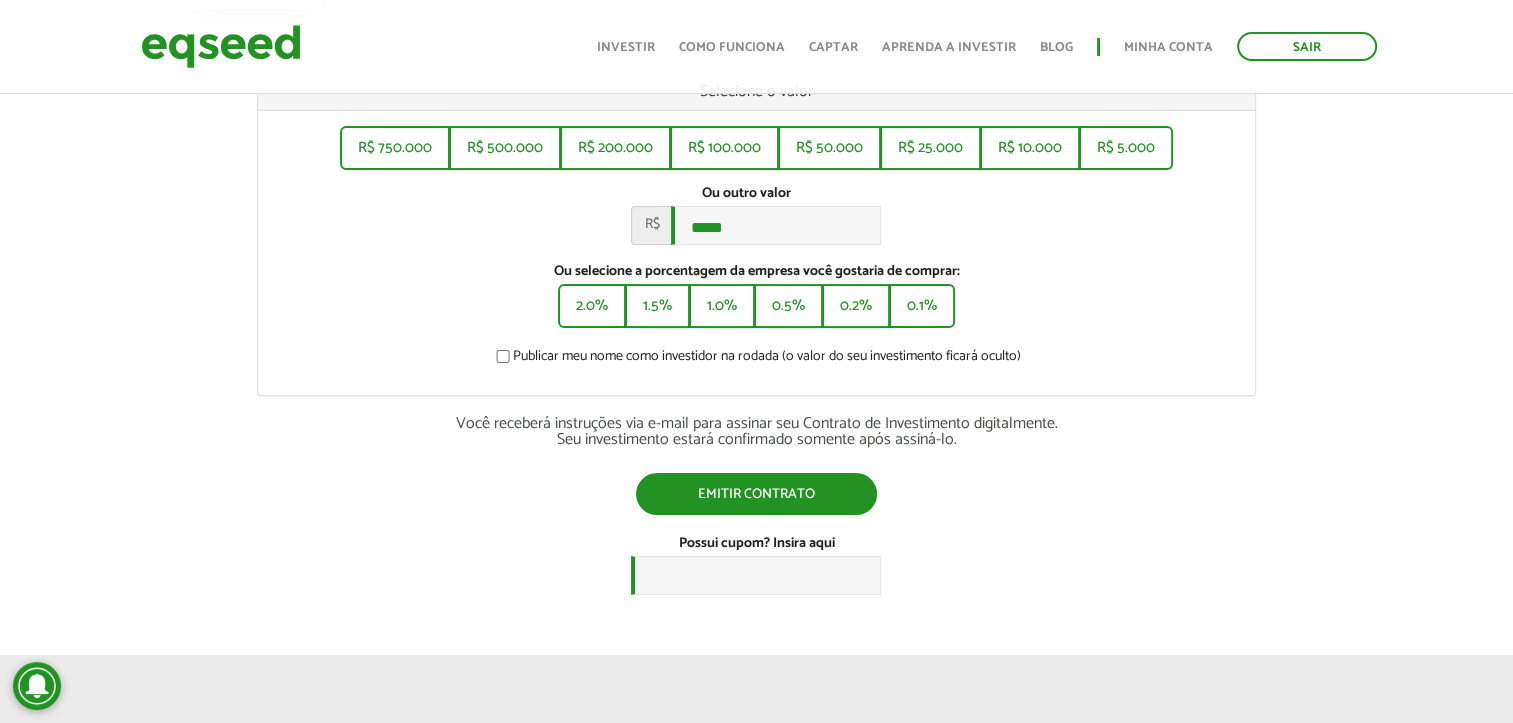 scroll, scrollTop: 300, scrollLeft: 0, axis: vertical 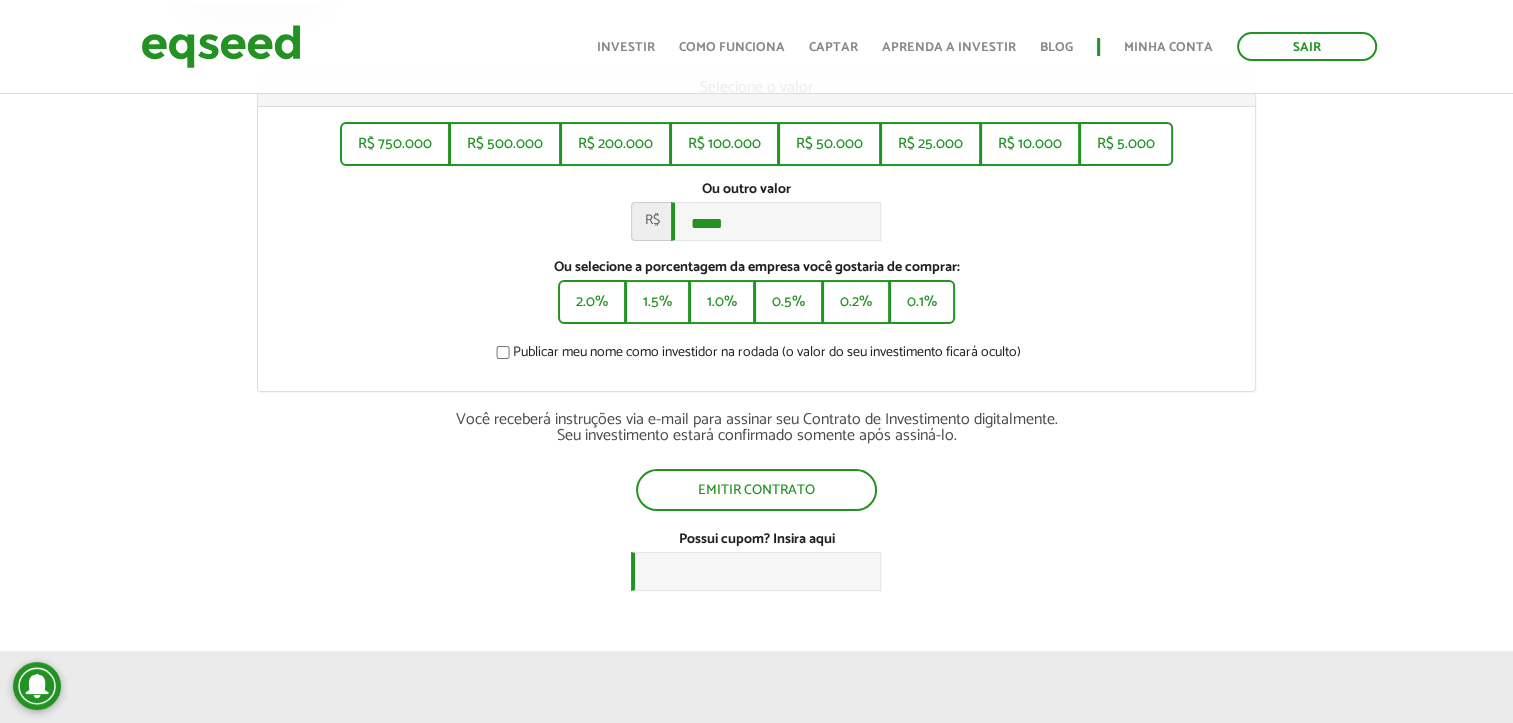 click on "Você receberá instruções via e-mail para assinar seu Contrato de Investimento digitalmente. Seu investimento estará confirmado somente após assiná-lo." at bounding box center (756, 428) 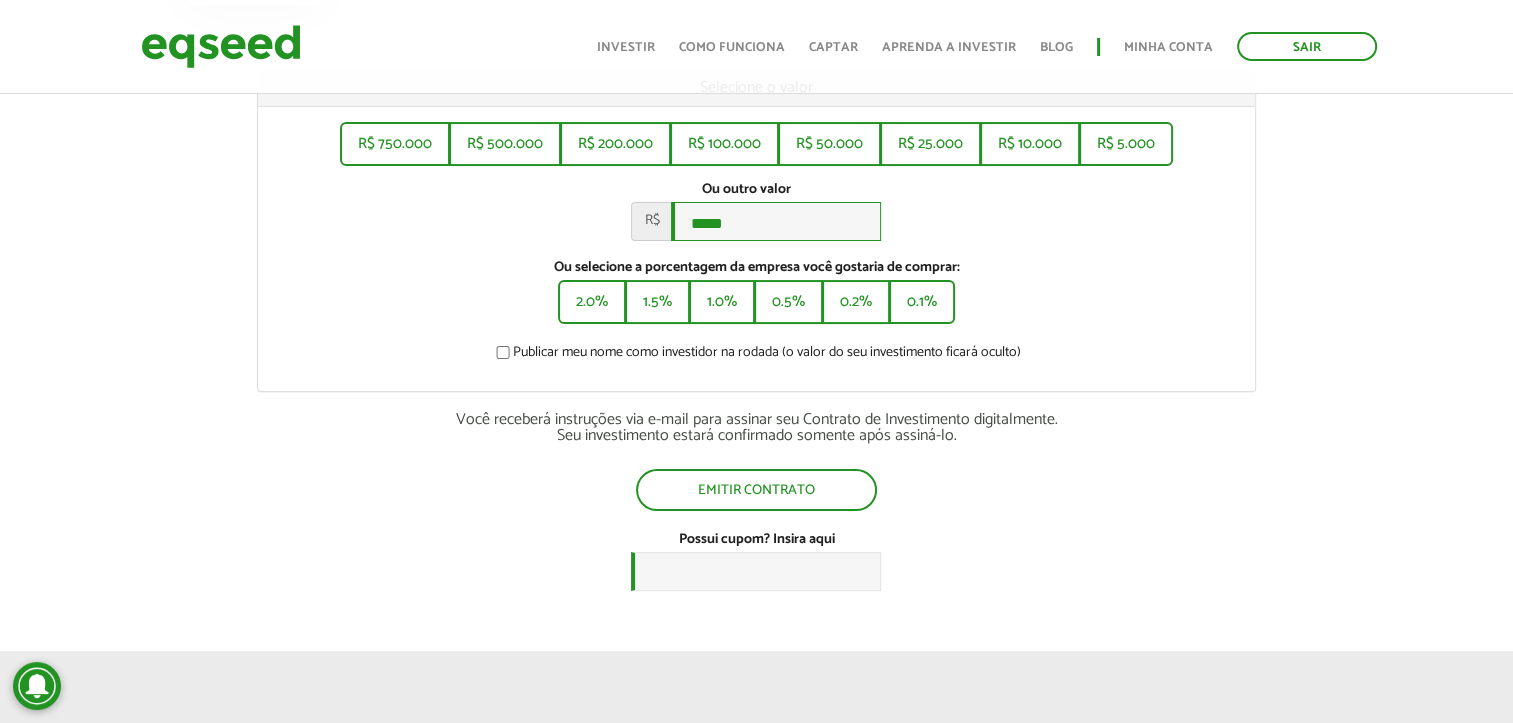 click on "*****" at bounding box center [776, 221] 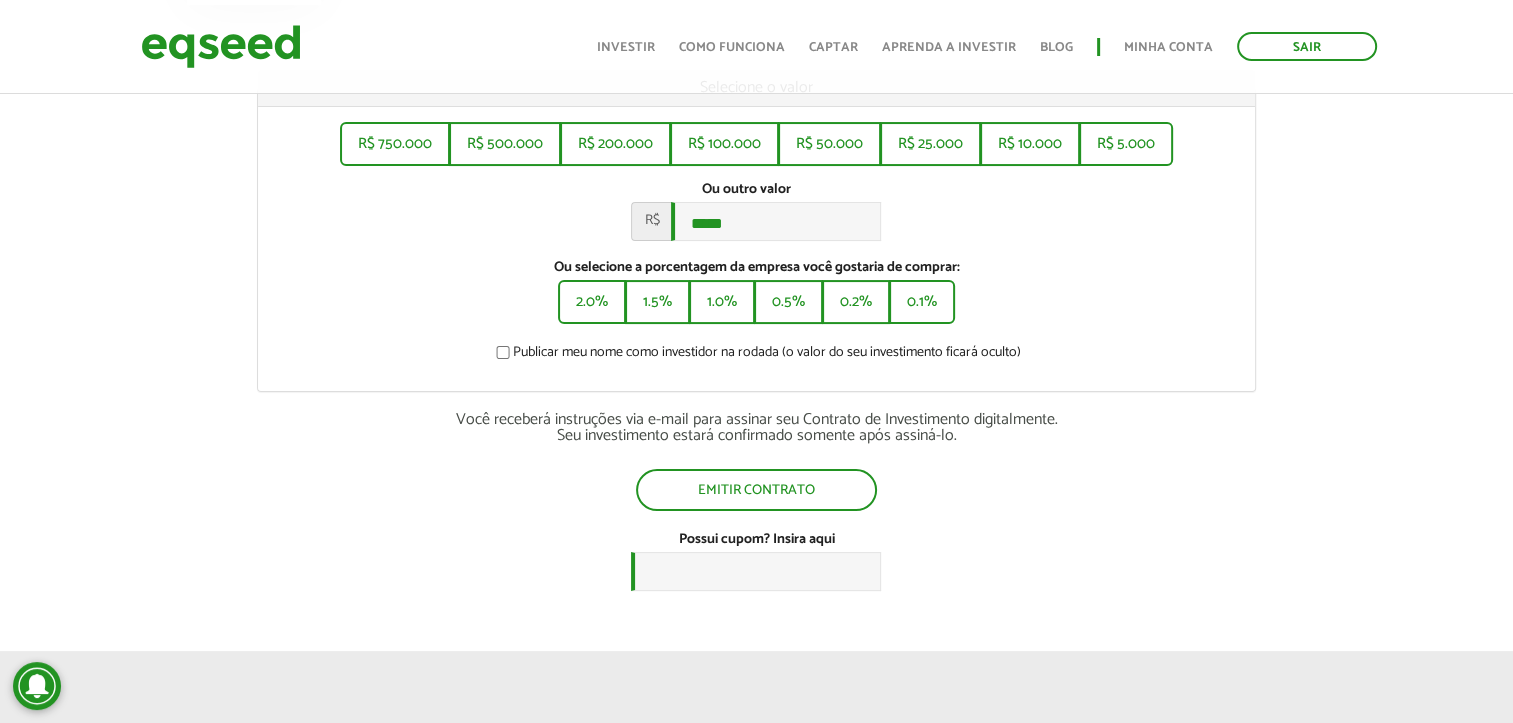 click on "Ou outro valor  *
R$ *****" at bounding box center [756, 211] 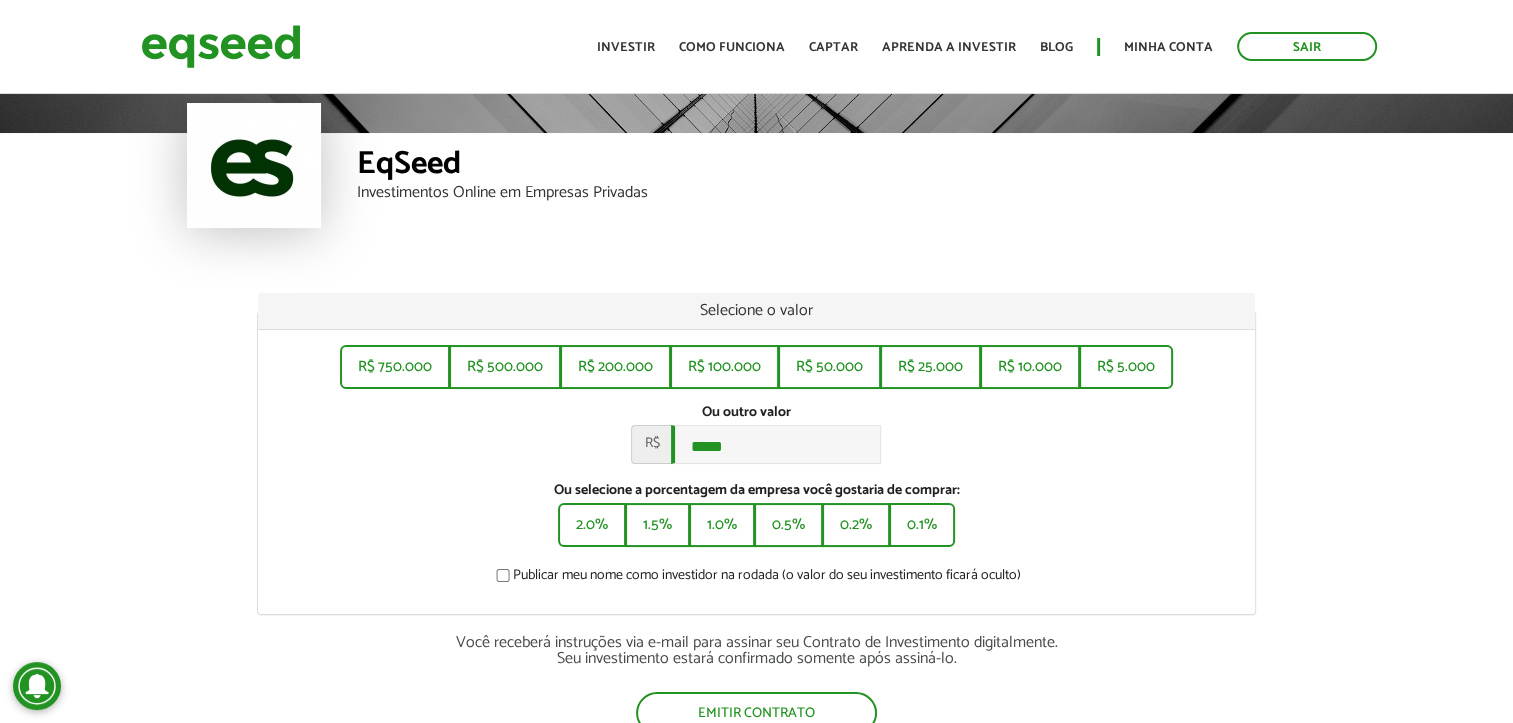 scroll, scrollTop: 300, scrollLeft: 0, axis: vertical 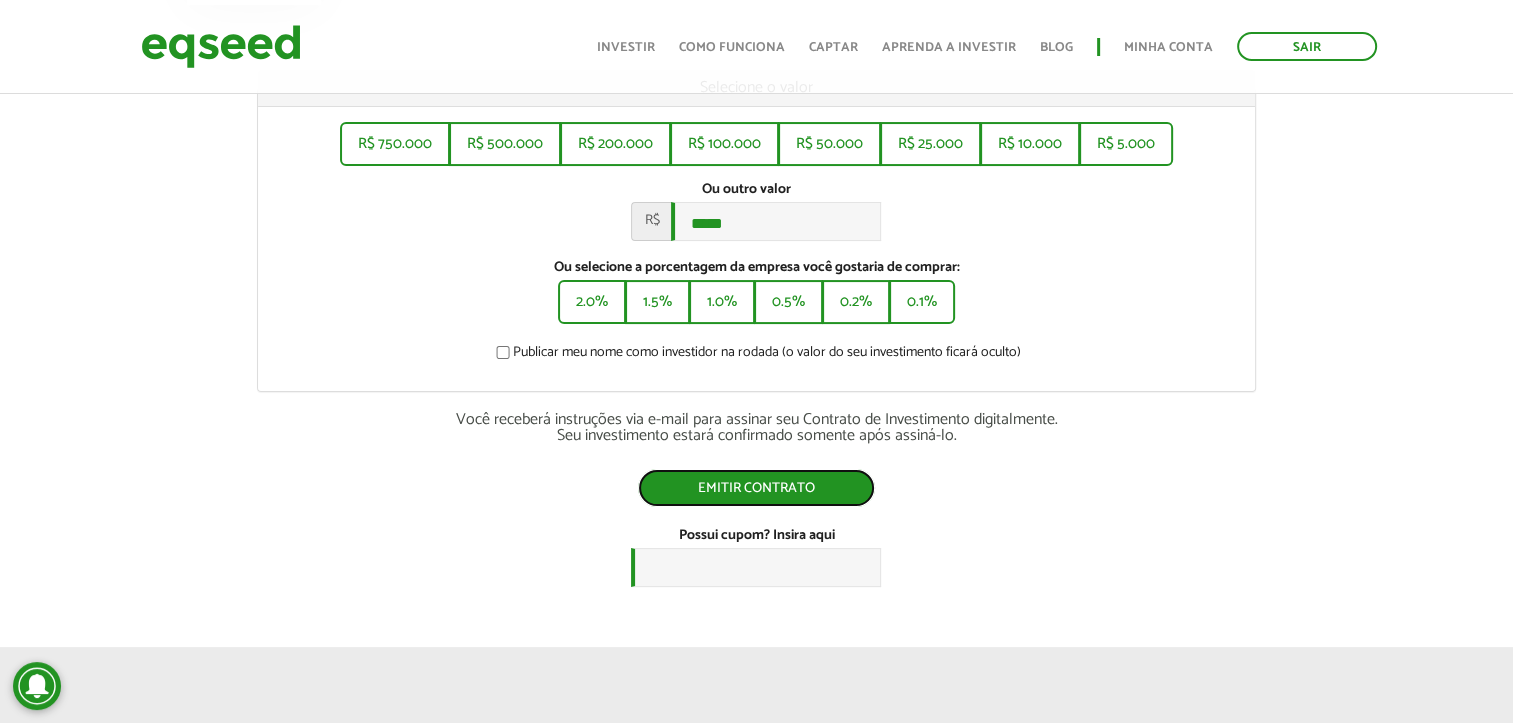 click on "Emitir contrato" at bounding box center [756, 488] 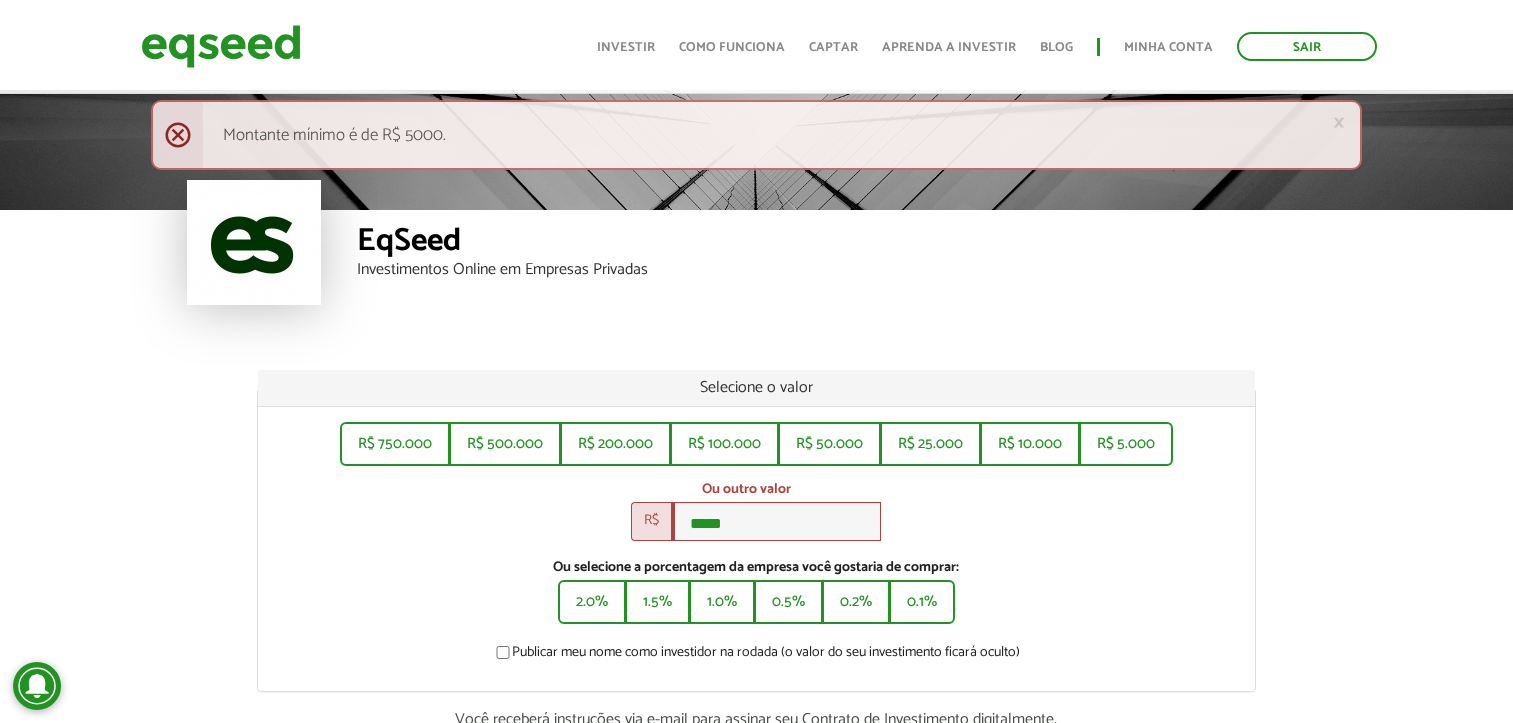 scroll, scrollTop: 200, scrollLeft: 0, axis: vertical 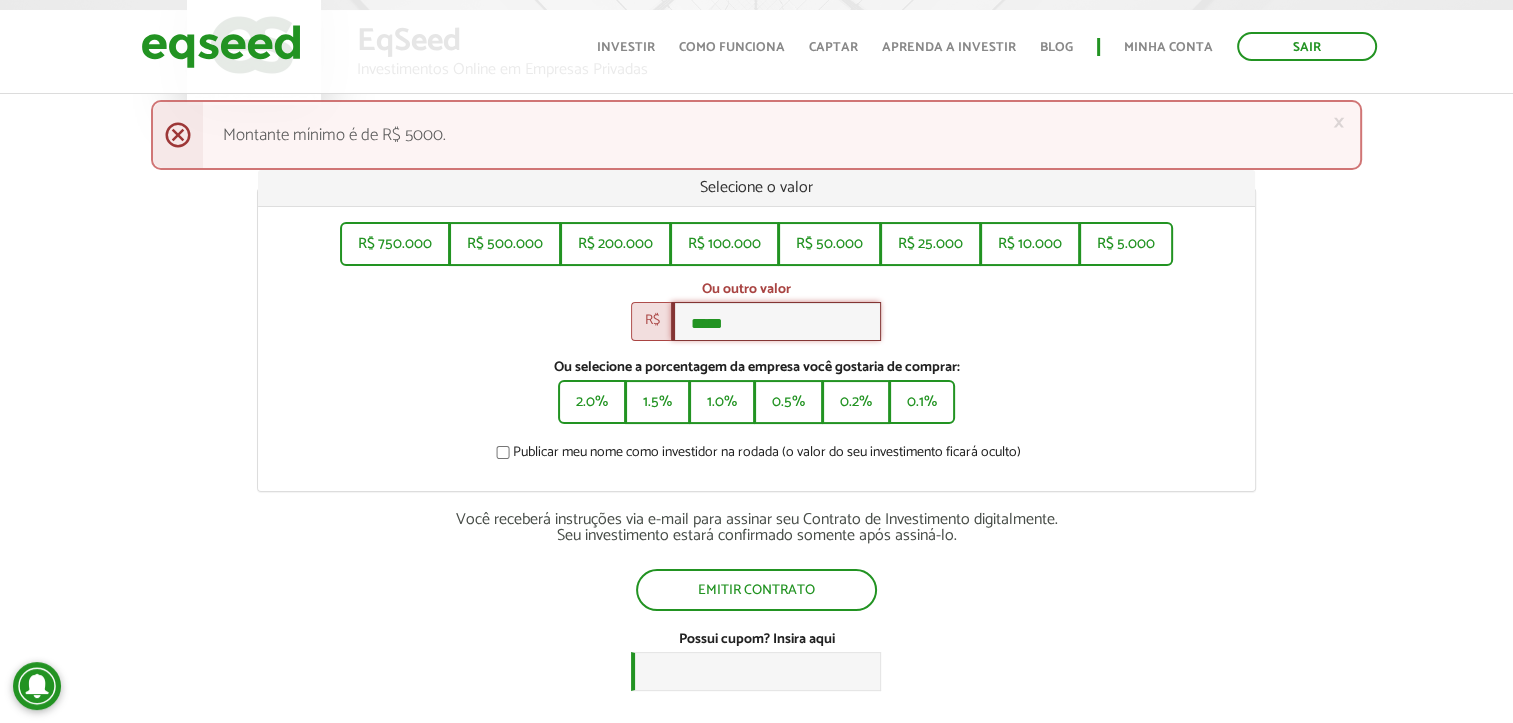 drag, startPoint x: 783, startPoint y: 333, endPoint x: 533, endPoint y: 342, distance: 250.16194 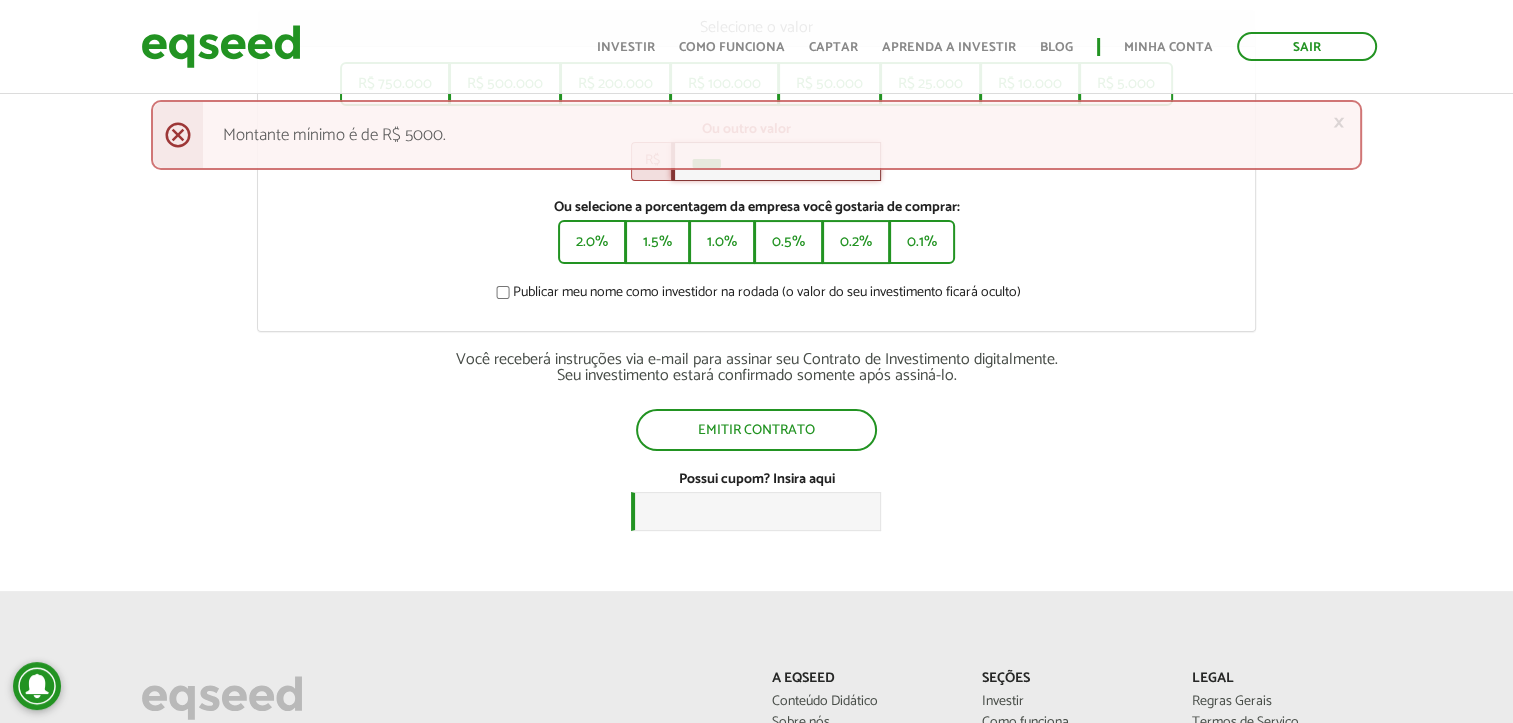 scroll, scrollTop: 400, scrollLeft: 0, axis: vertical 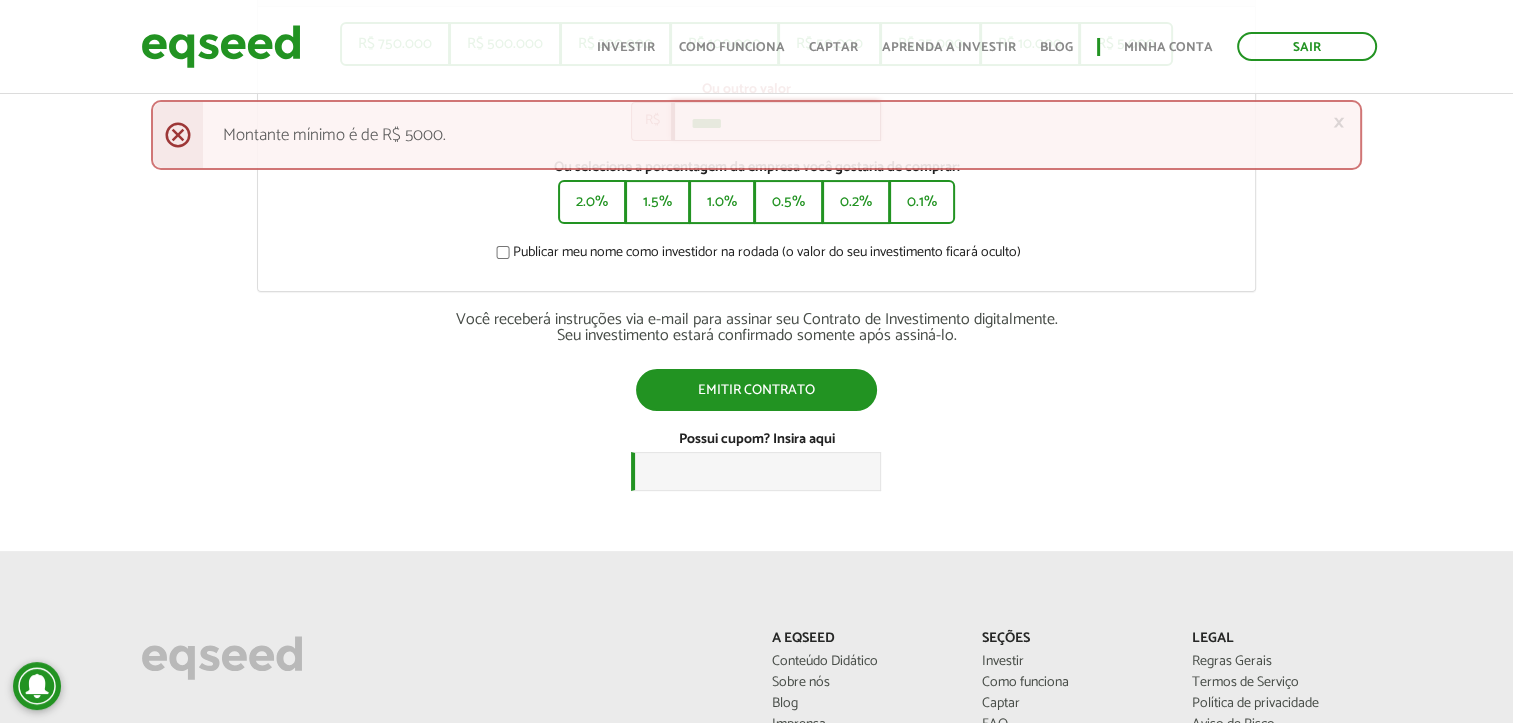type on "*****" 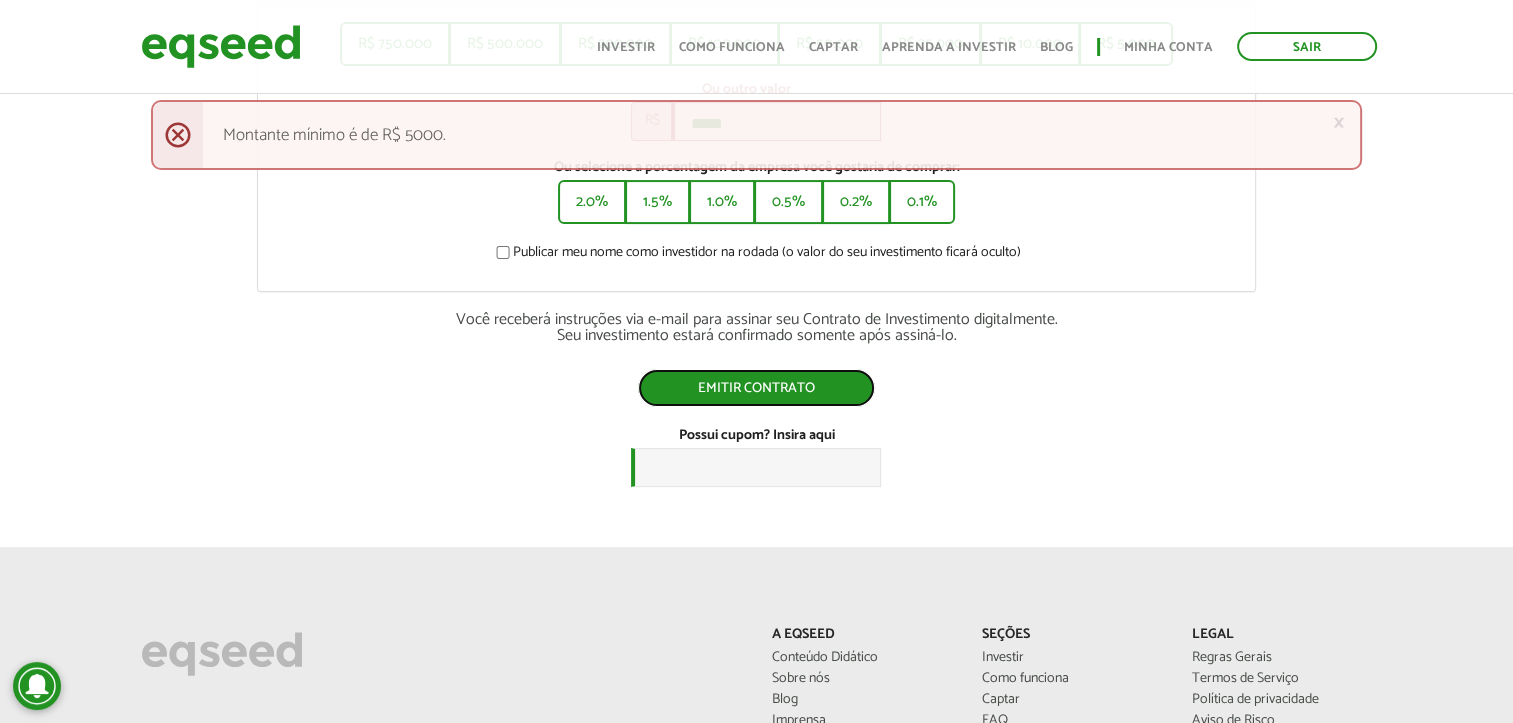 click on "Emitir contrato" at bounding box center (756, 388) 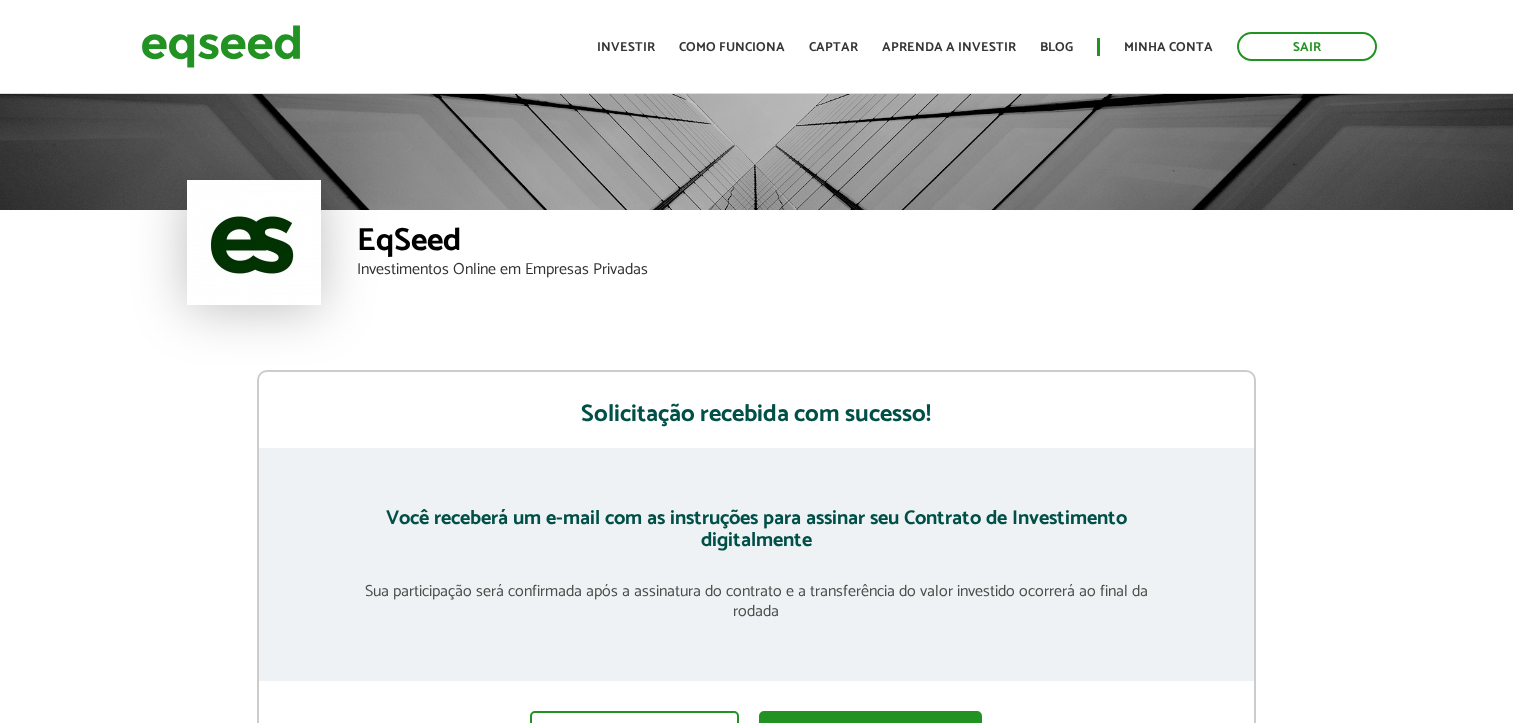 scroll, scrollTop: 0, scrollLeft: 0, axis: both 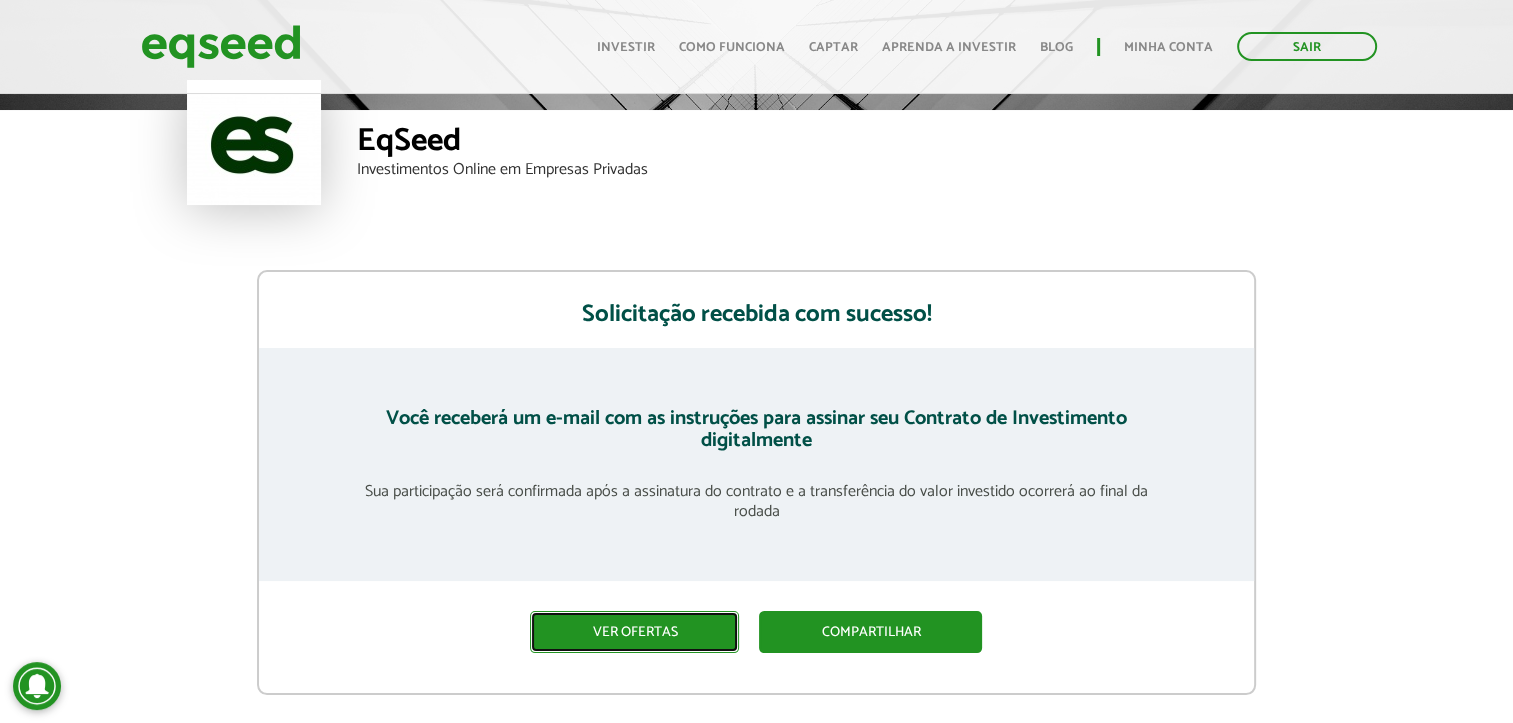 click on "Ver ofertas" at bounding box center (634, 632) 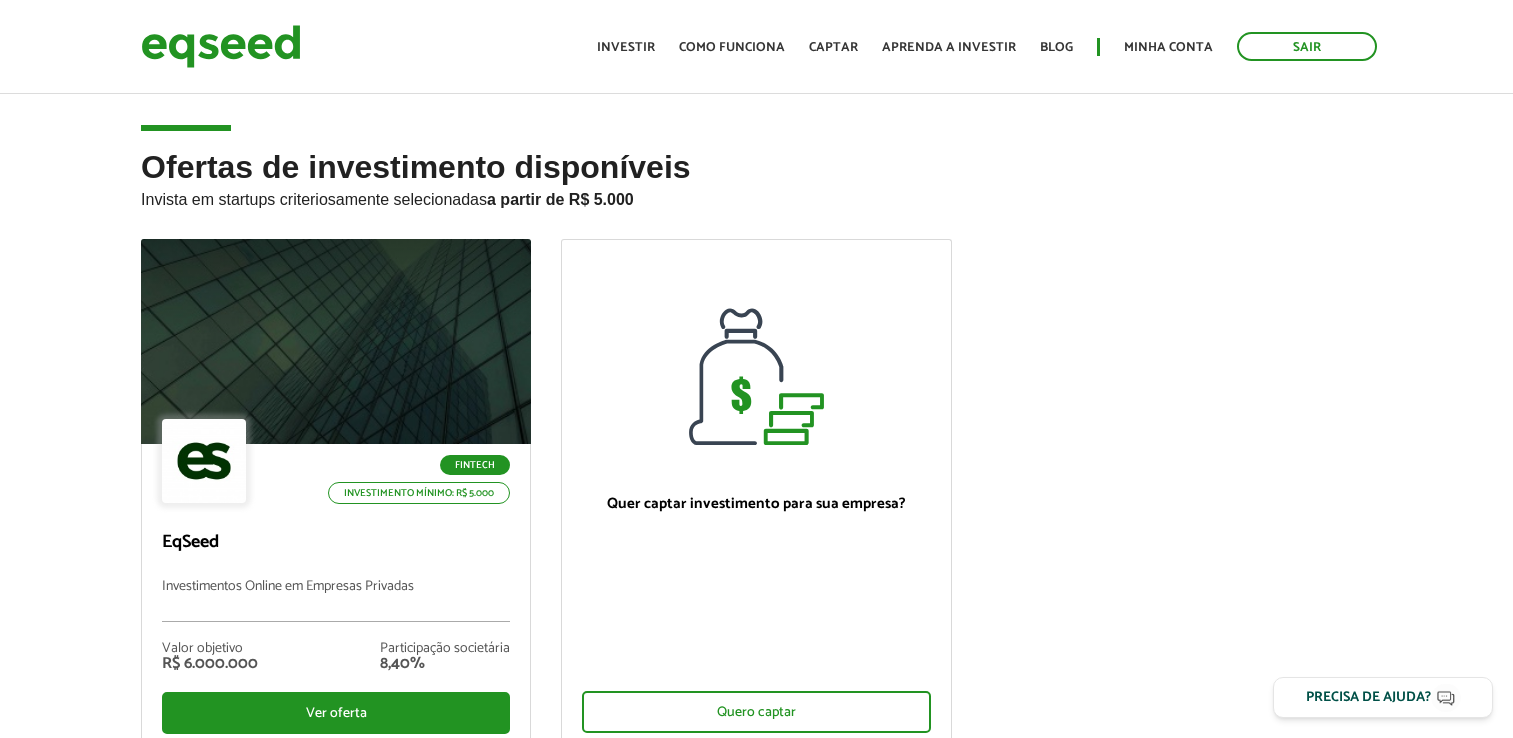 click at bounding box center (336, 341) 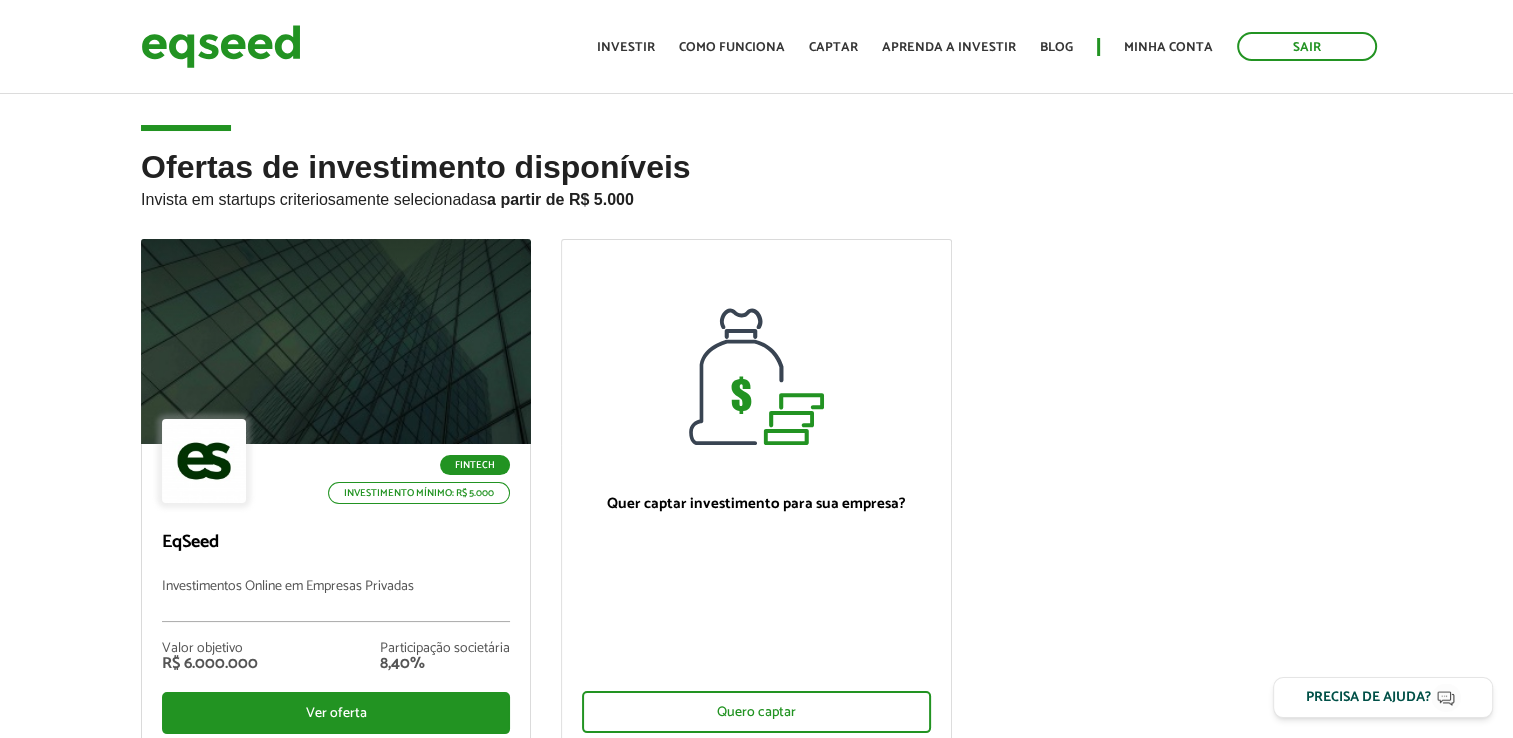 scroll, scrollTop: 0, scrollLeft: 0, axis: both 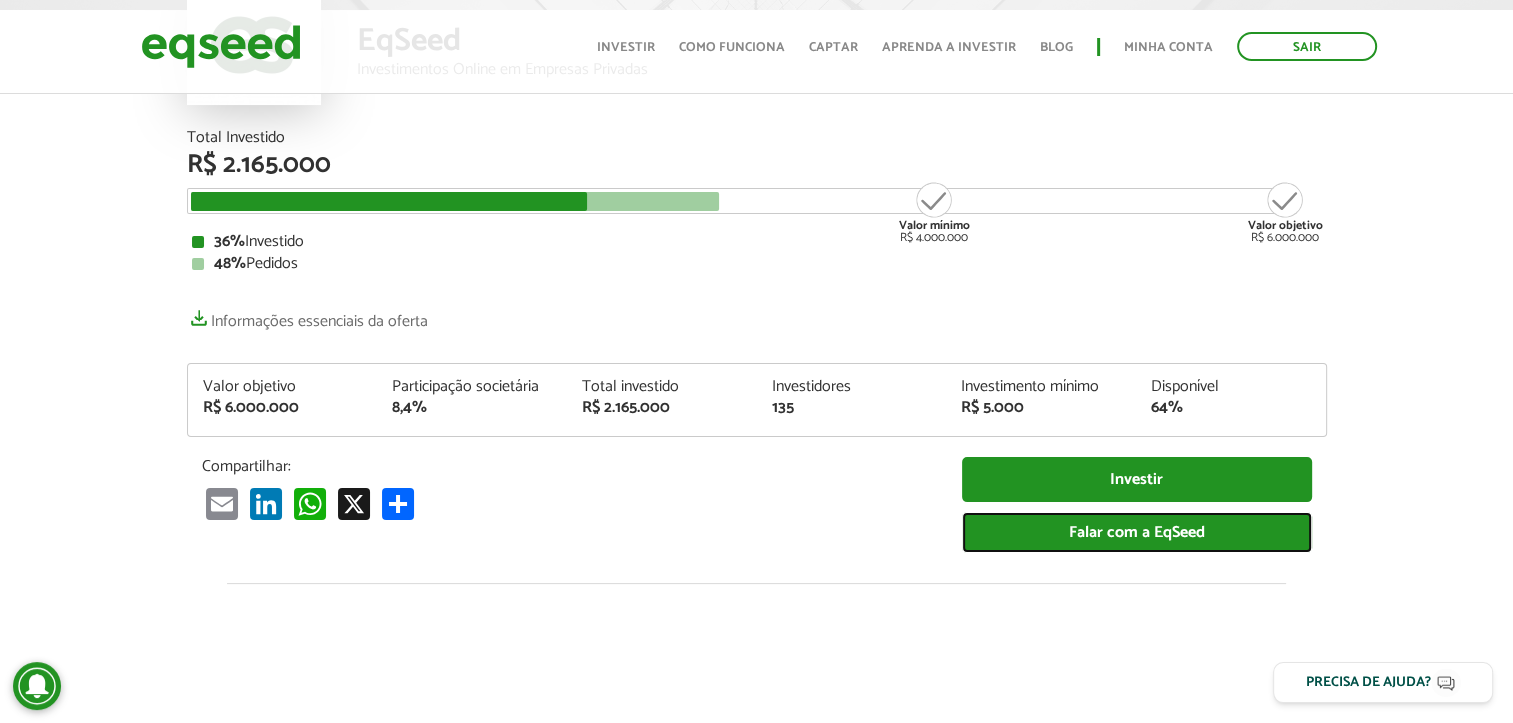 click on "Falar com a EqSeed" at bounding box center (1137, 532) 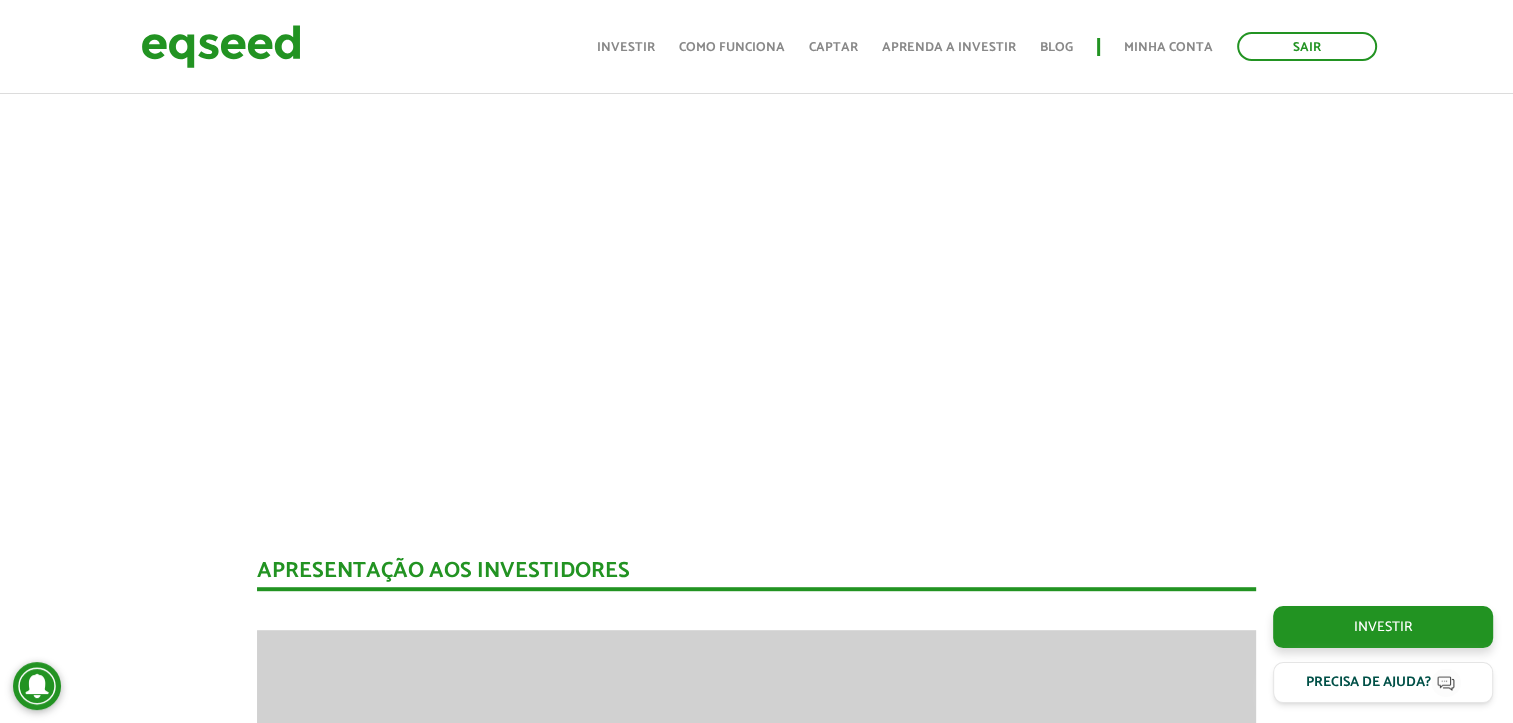 scroll, scrollTop: 1300, scrollLeft: 0, axis: vertical 